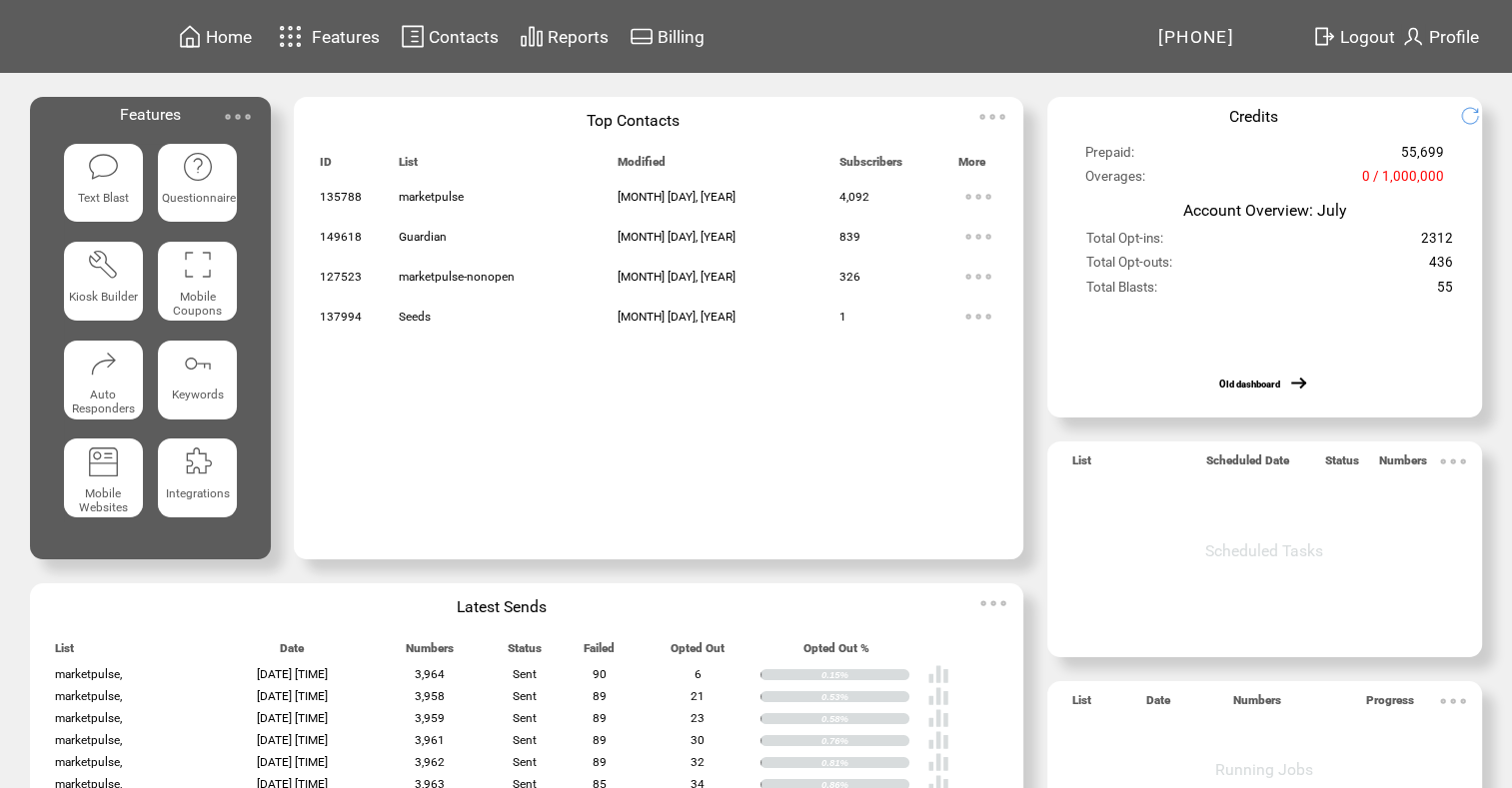 scroll, scrollTop: 0, scrollLeft: 0, axis: both 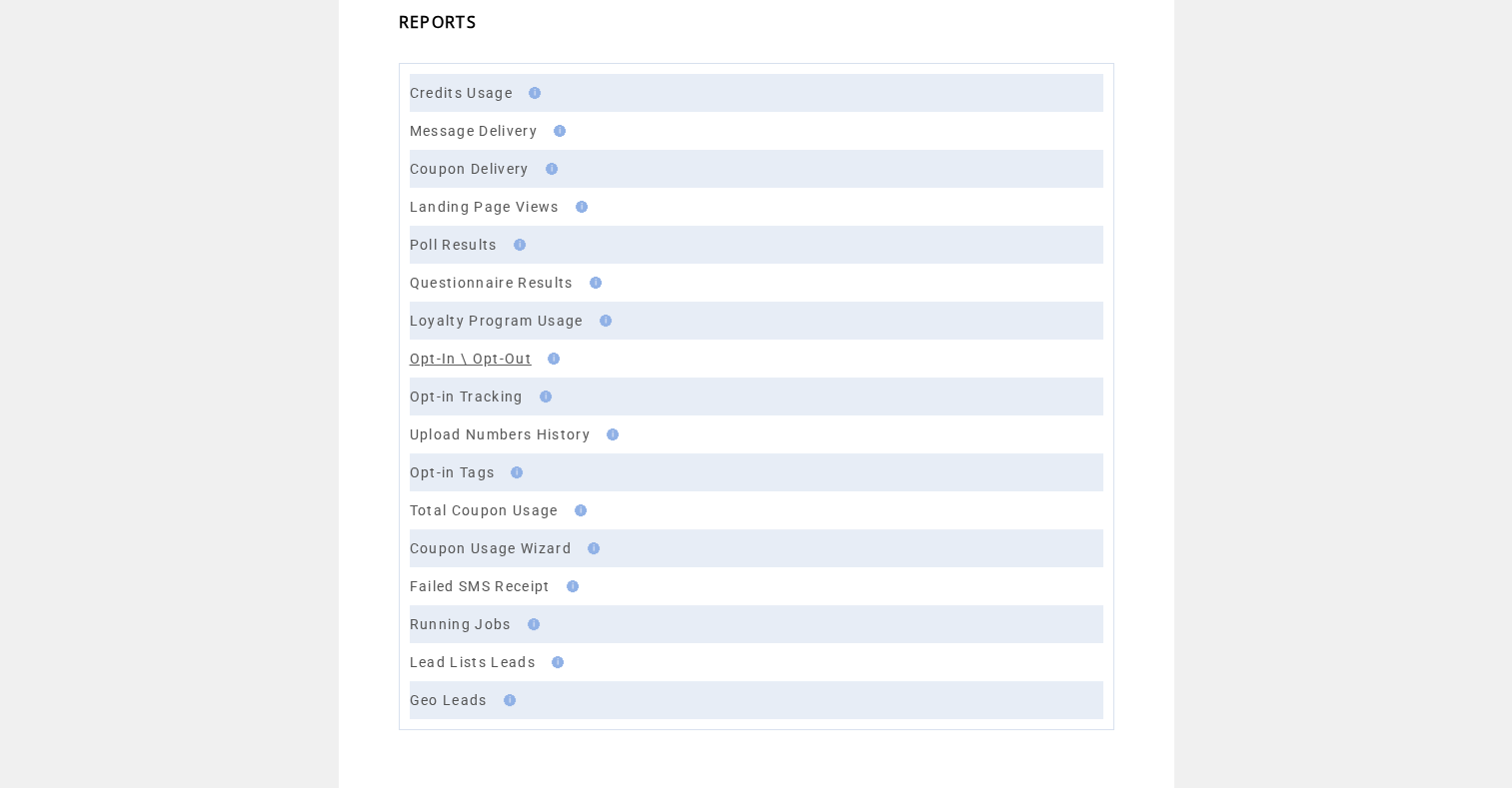 click on "Opt-In \ Opt-Out" at bounding box center (471, 359) 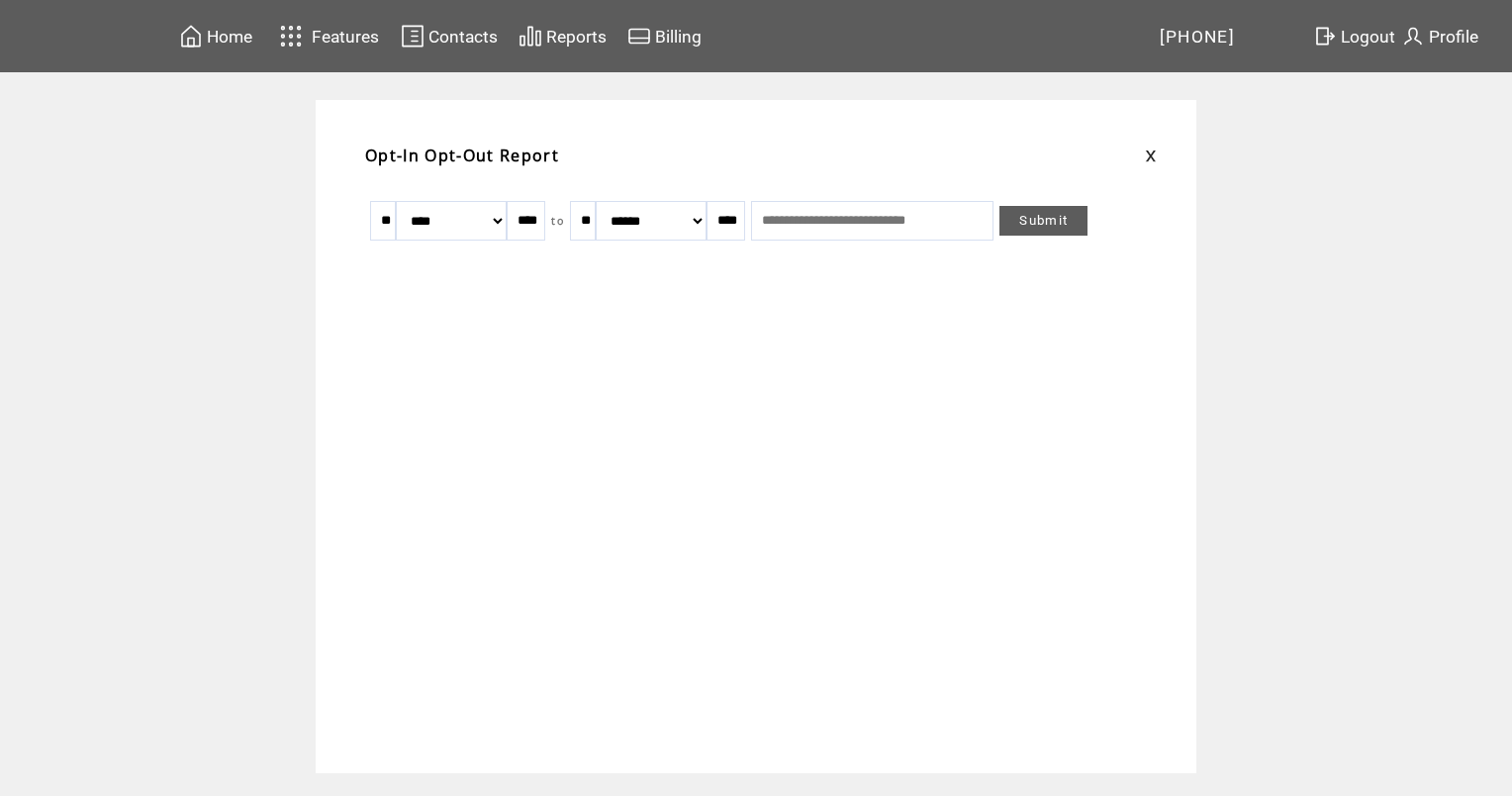 scroll, scrollTop: 0, scrollLeft: 0, axis: both 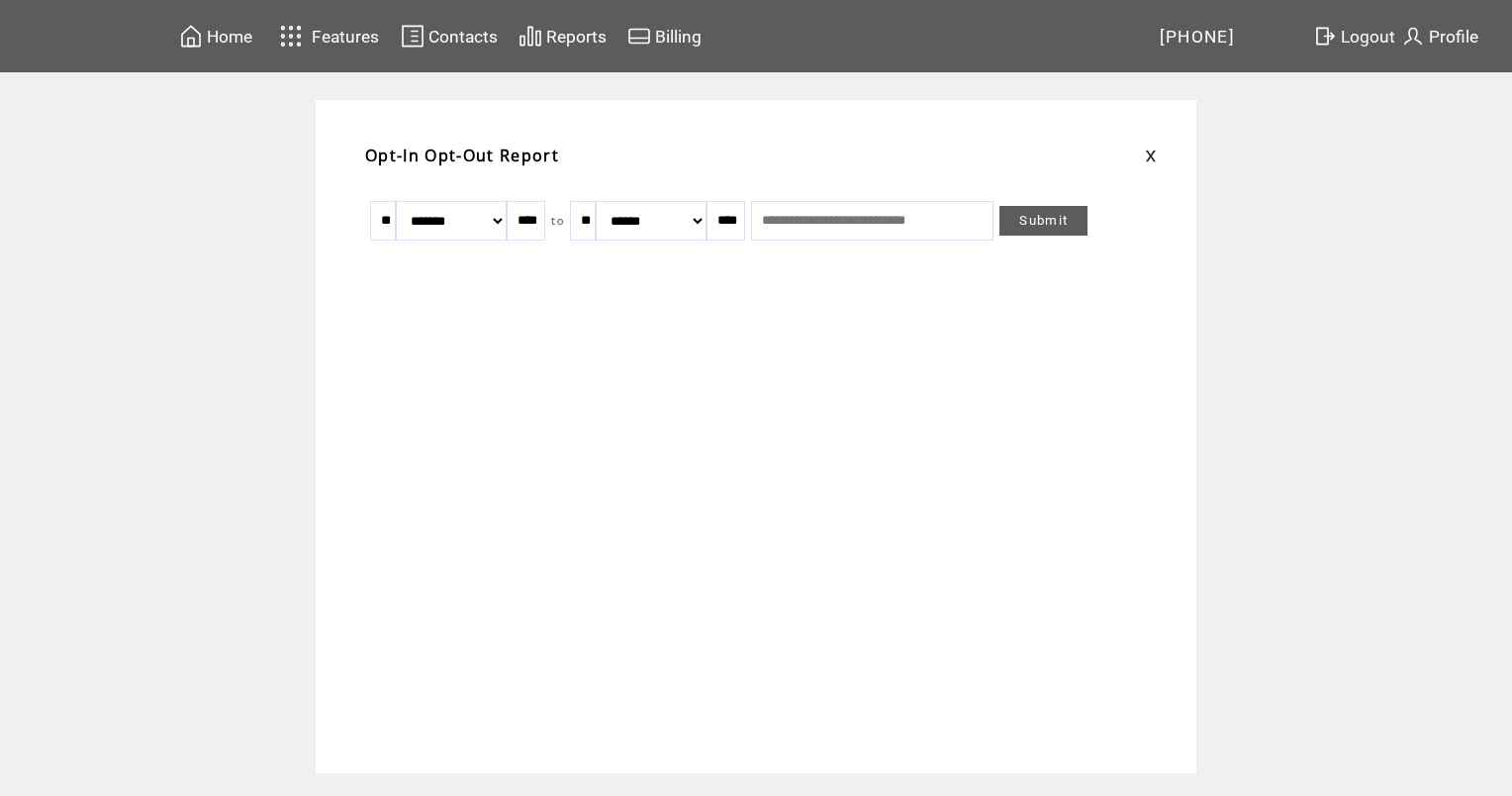 drag, startPoint x: 622, startPoint y: 218, endPoint x: 499, endPoint y: 218, distance: 123 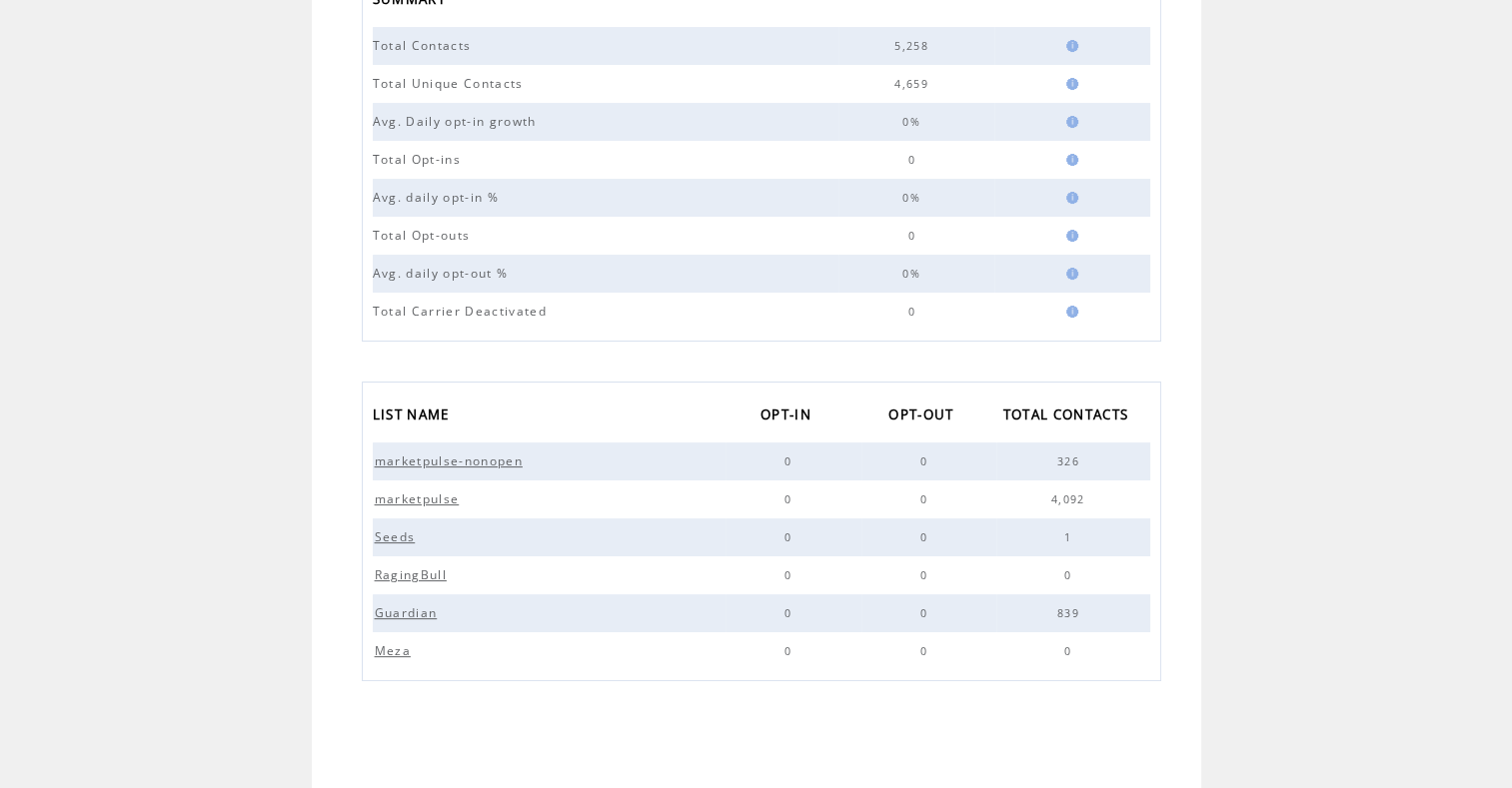scroll, scrollTop: 0, scrollLeft: 0, axis: both 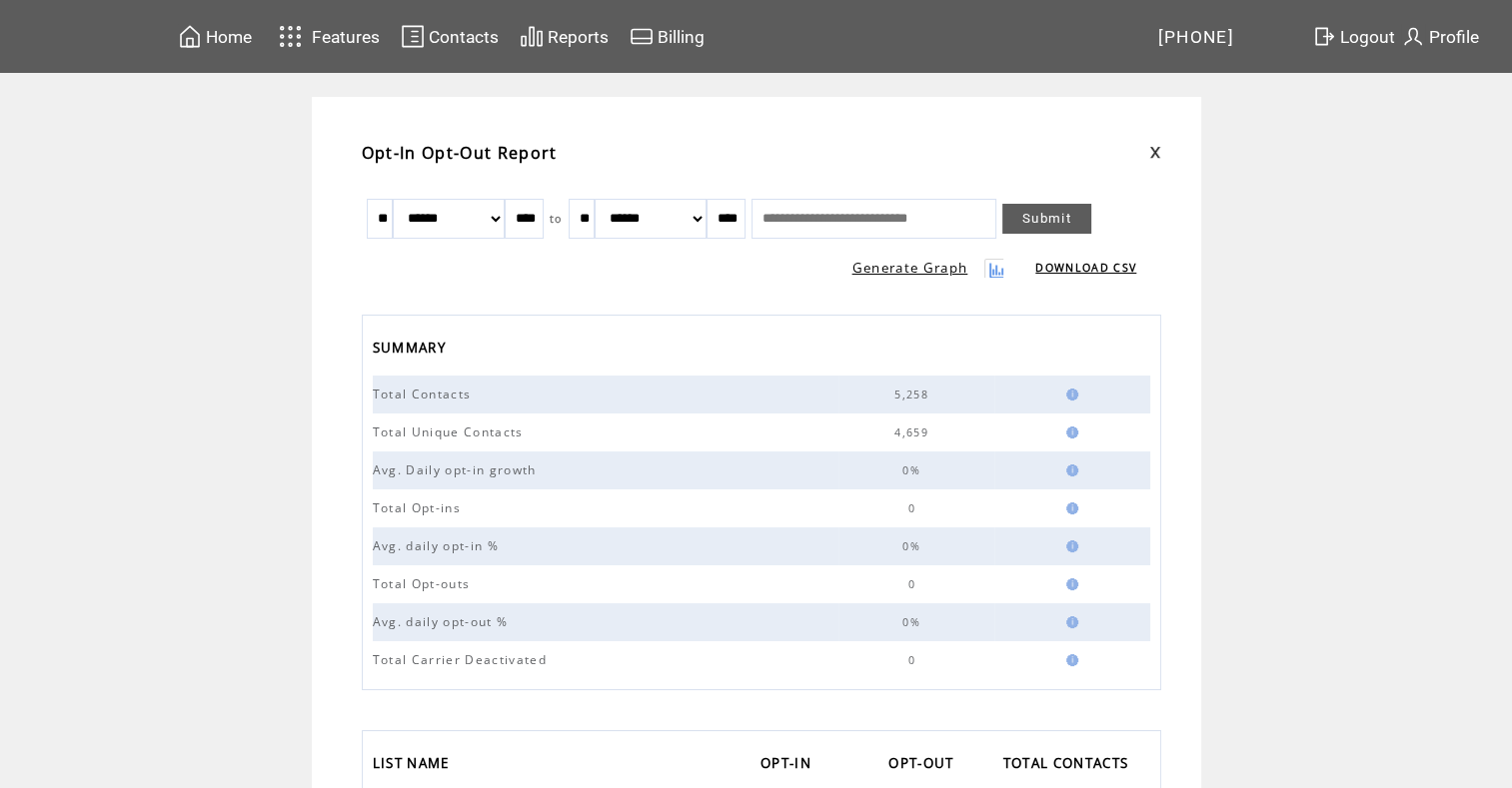 click on "******* 		 ******** 		 ***** 		 ***** 		 *** 		 **** 		 **** 		 ****** 		 ********* 		 ******* 		 ******** 		 ********" at bounding box center [449, 219] 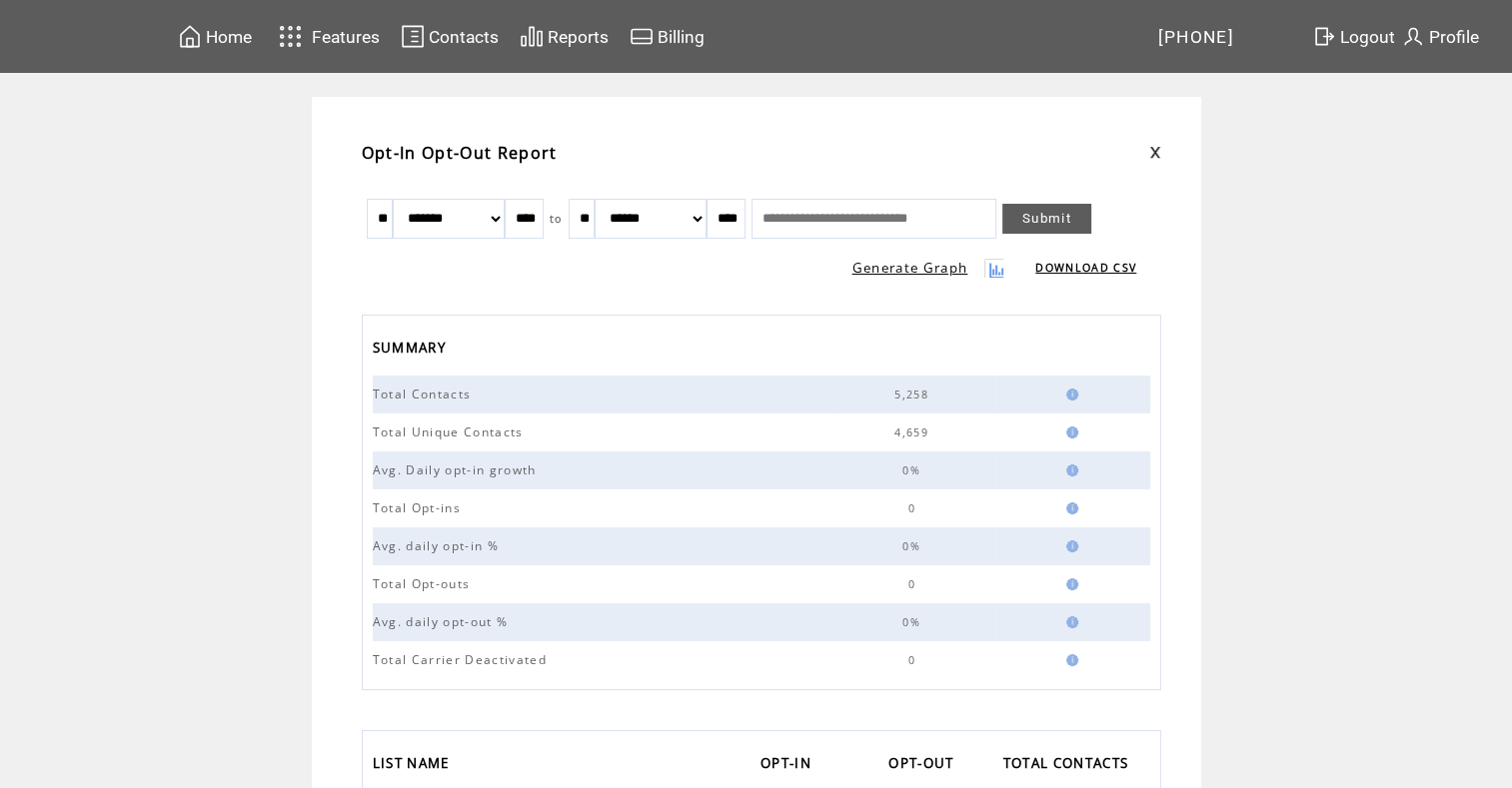 click on "******* 		 ******** 		 ***** 		 ***** 		 *** 		 **** 		 **** 		 ****** 		 ********* 		 ******* 		 ******** 		 ********" at bounding box center [651, 219] 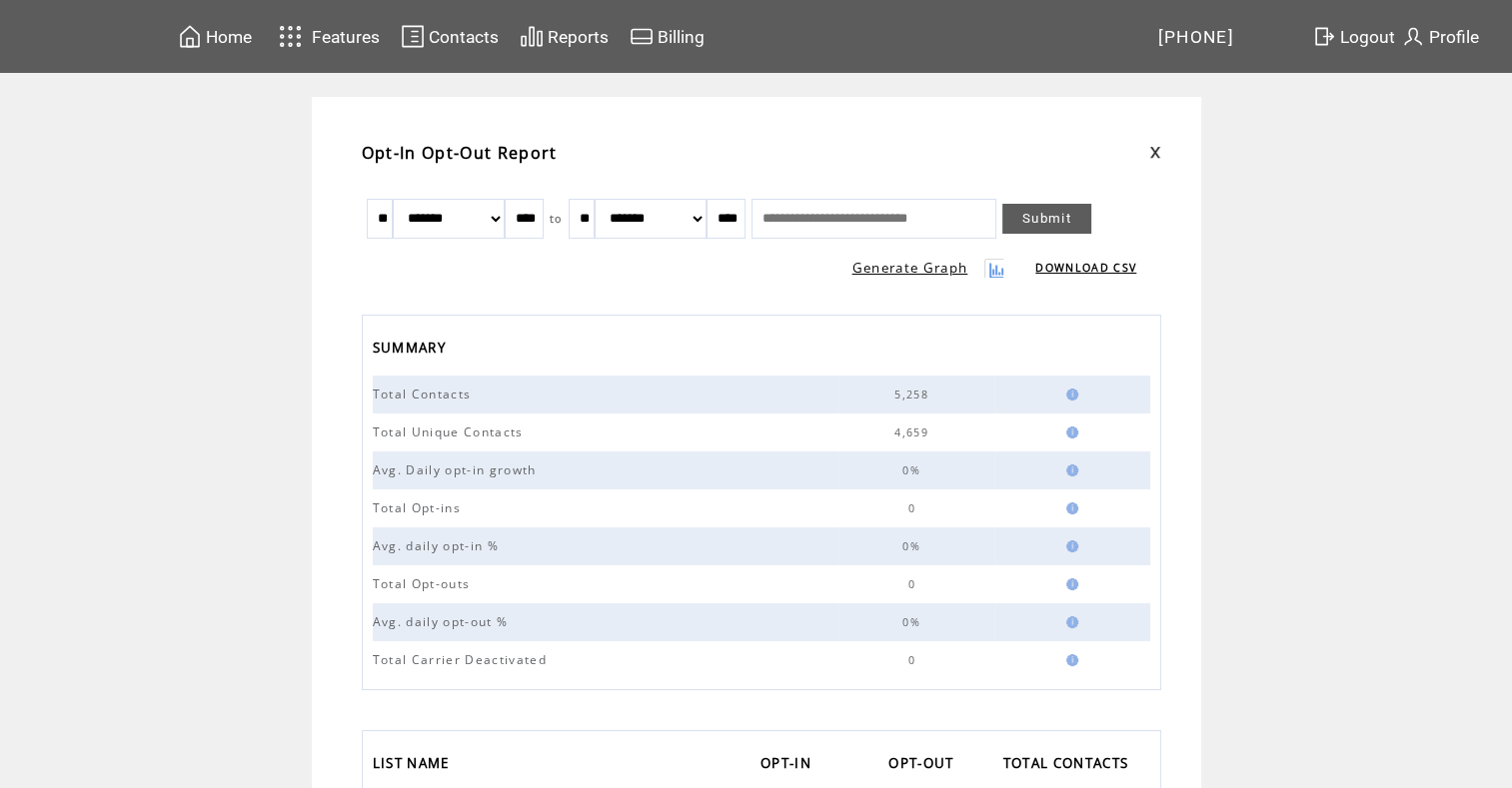 click on "******* 		 ******** 		 ***** 		 ***** 		 *** 		 **** 		 **** 		 ****** 		 ********* 		 ******* 		 ******** 		 ********" at bounding box center [651, 219] 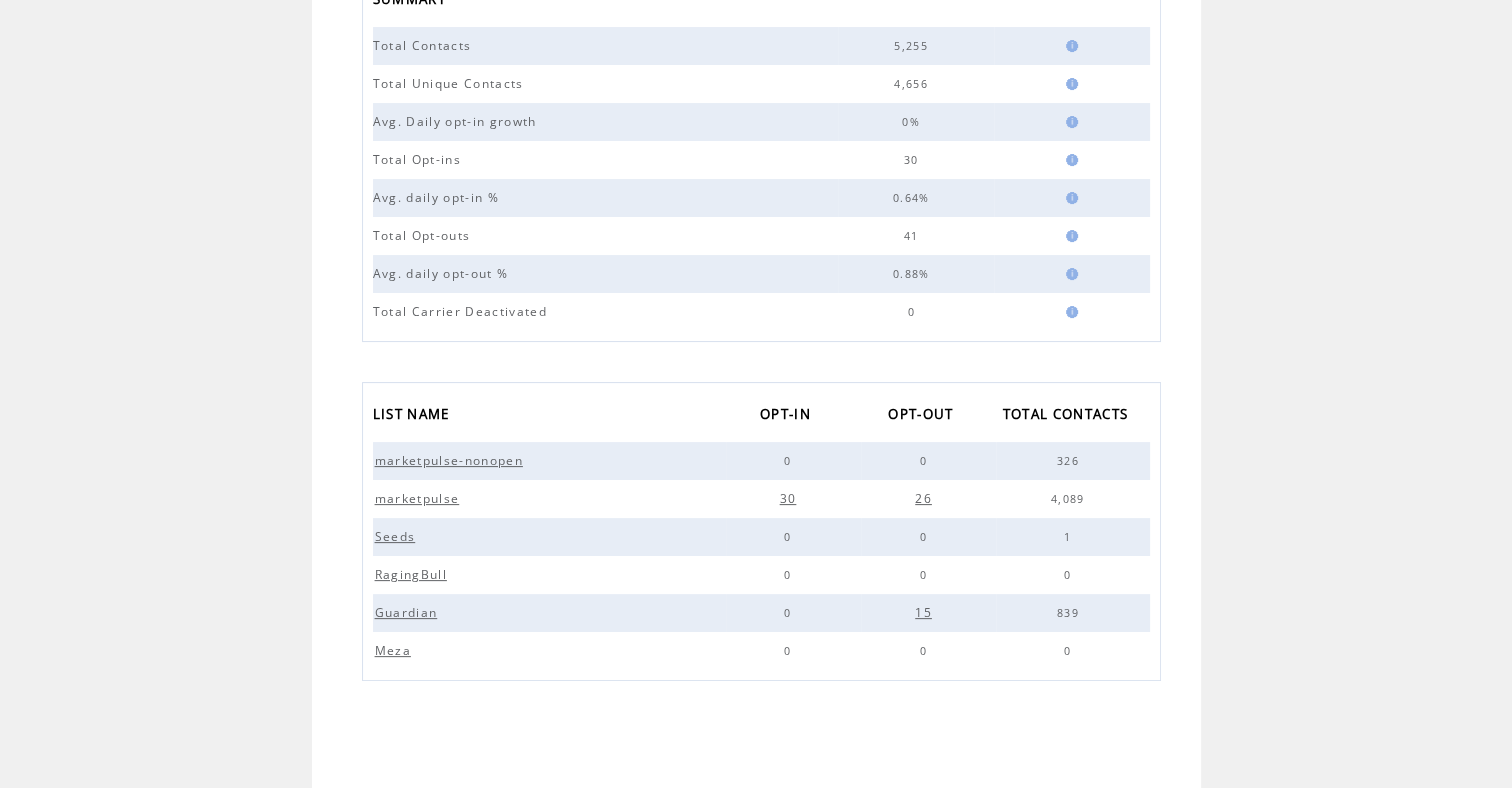 scroll, scrollTop: 0, scrollLeft: 0, axis: both 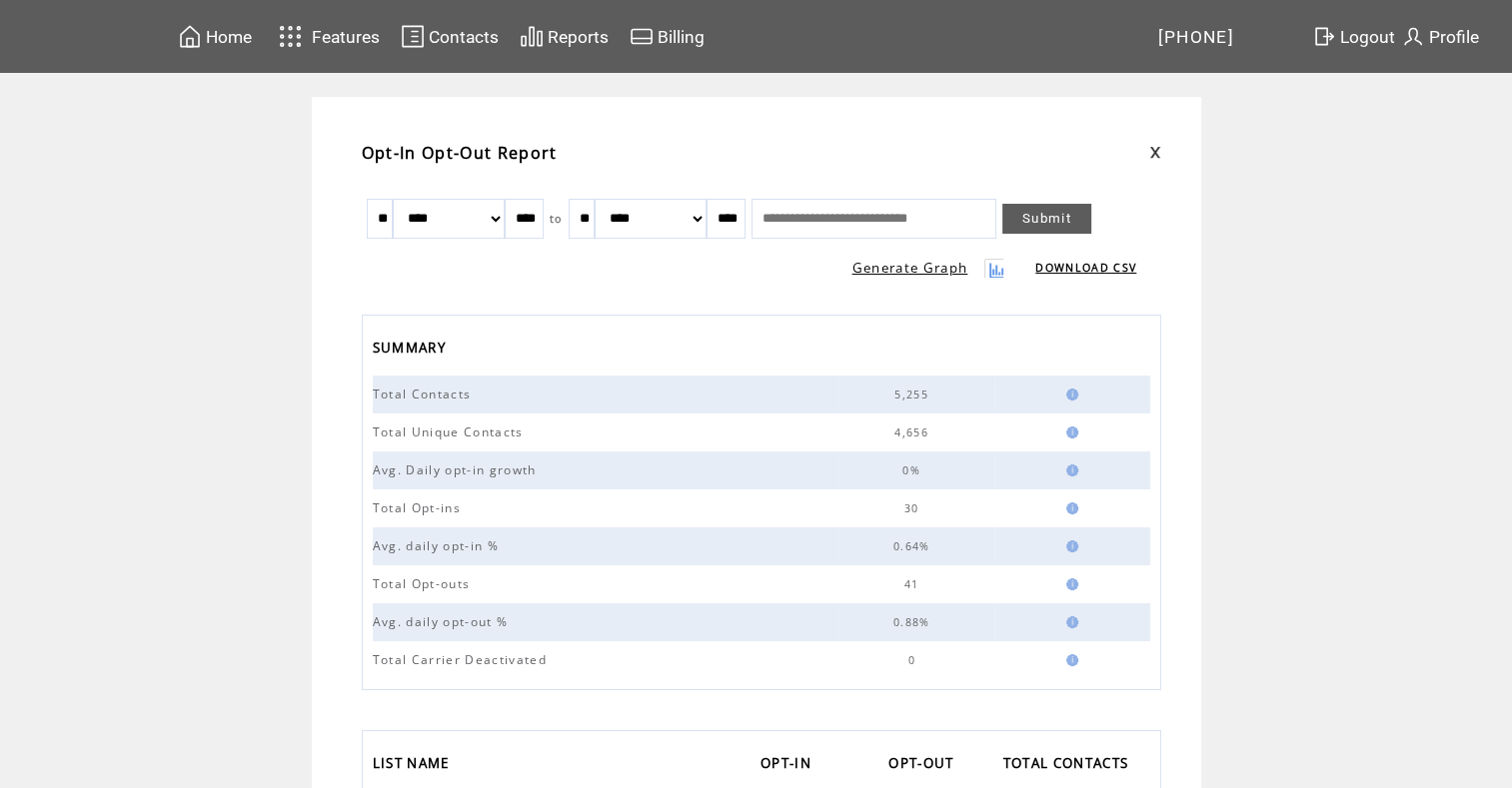 click on "Logout" at bounding box center [1367, 37] 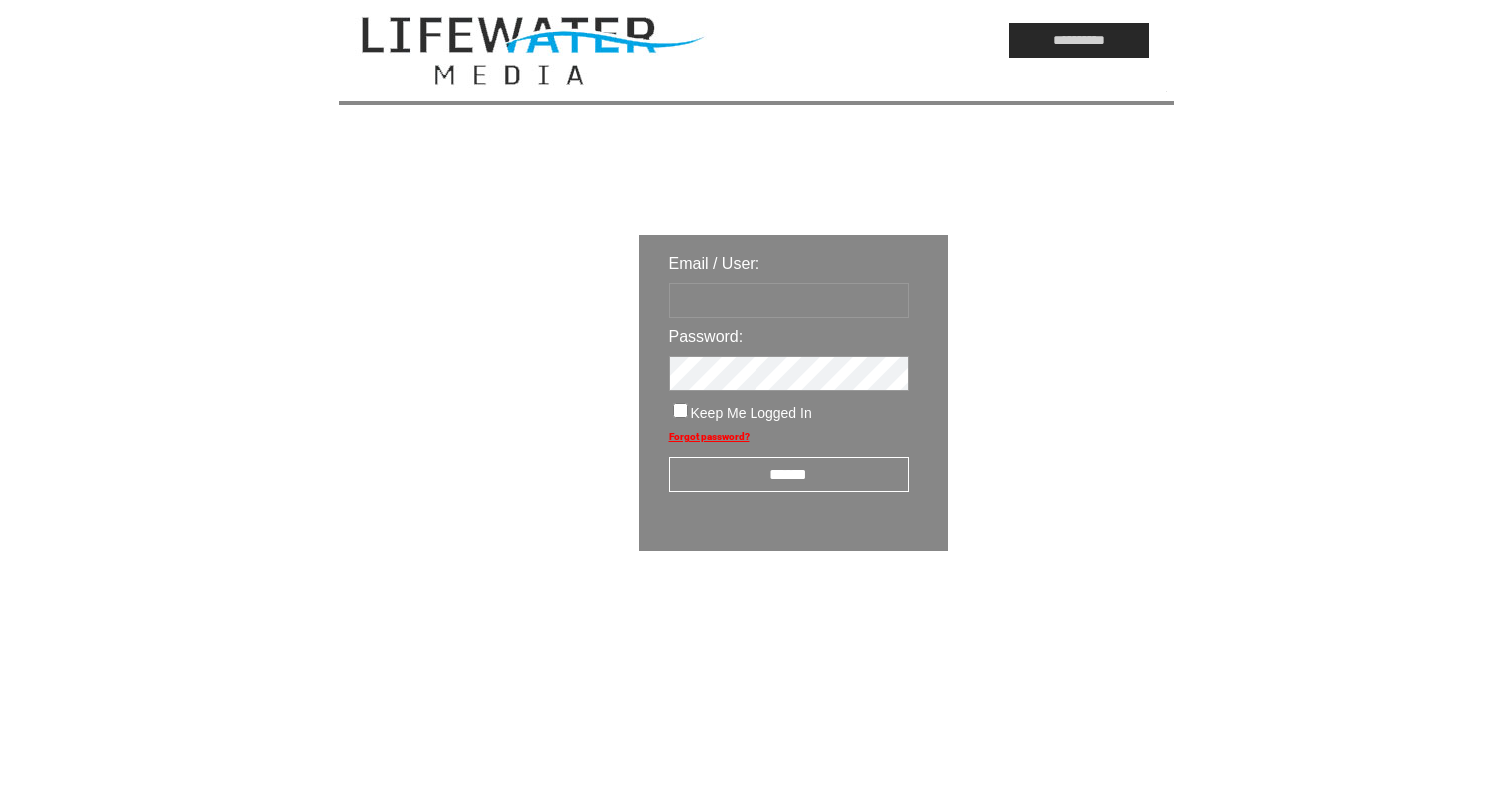 scroll, scrollTop: 0, scrollLeft: 0, axis: both 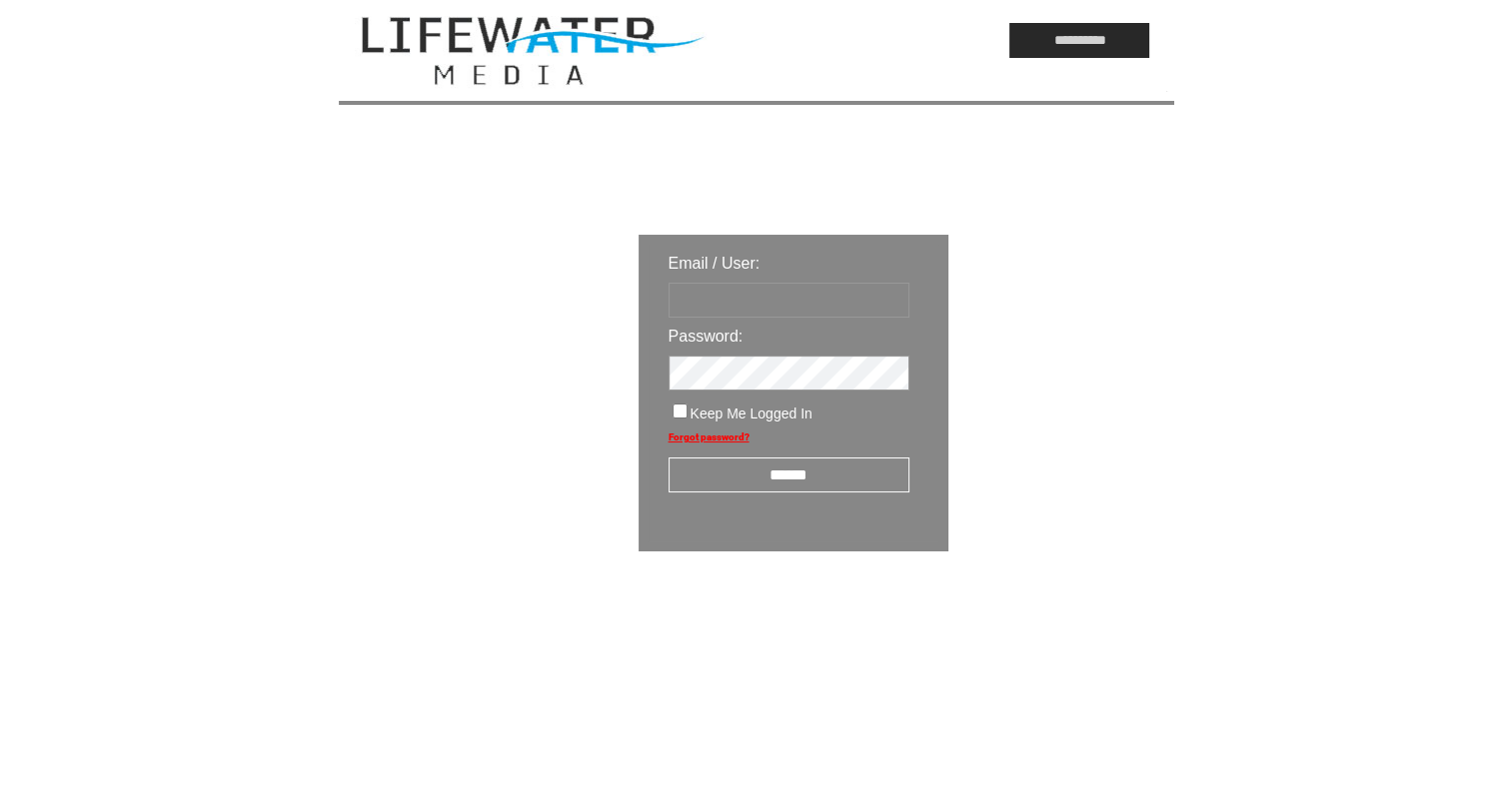 paste on "**********" 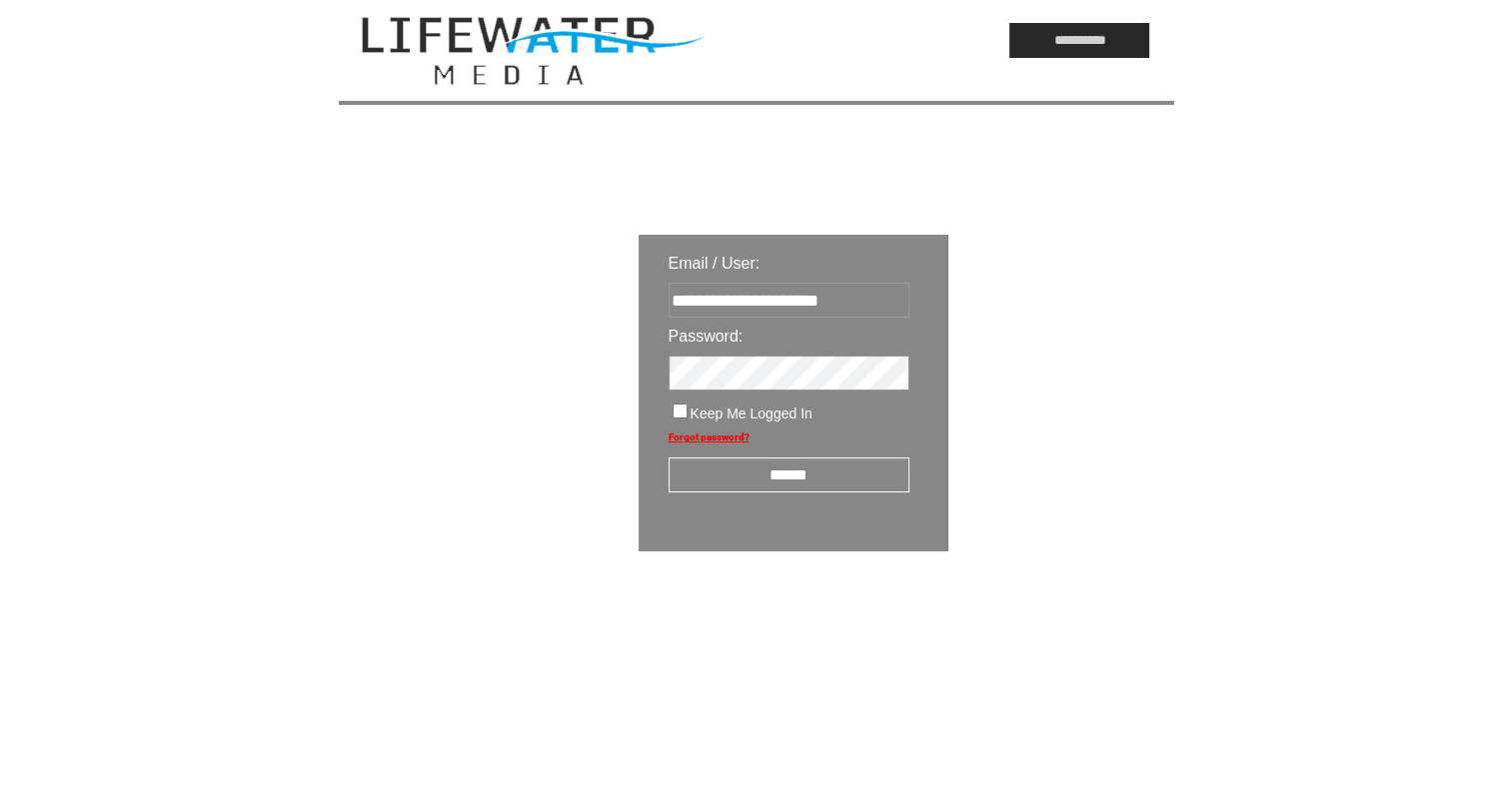 type on "**********" 